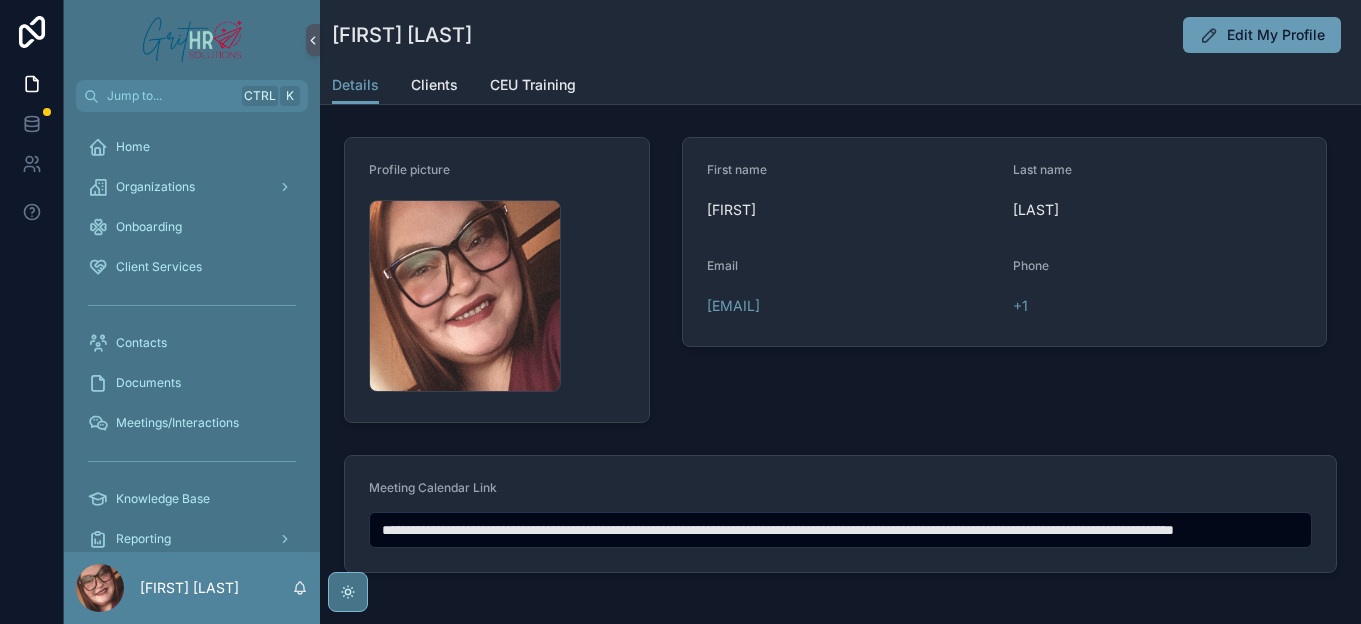 scroll, scrollTop: 0, scrollLeft: 0, axis: both 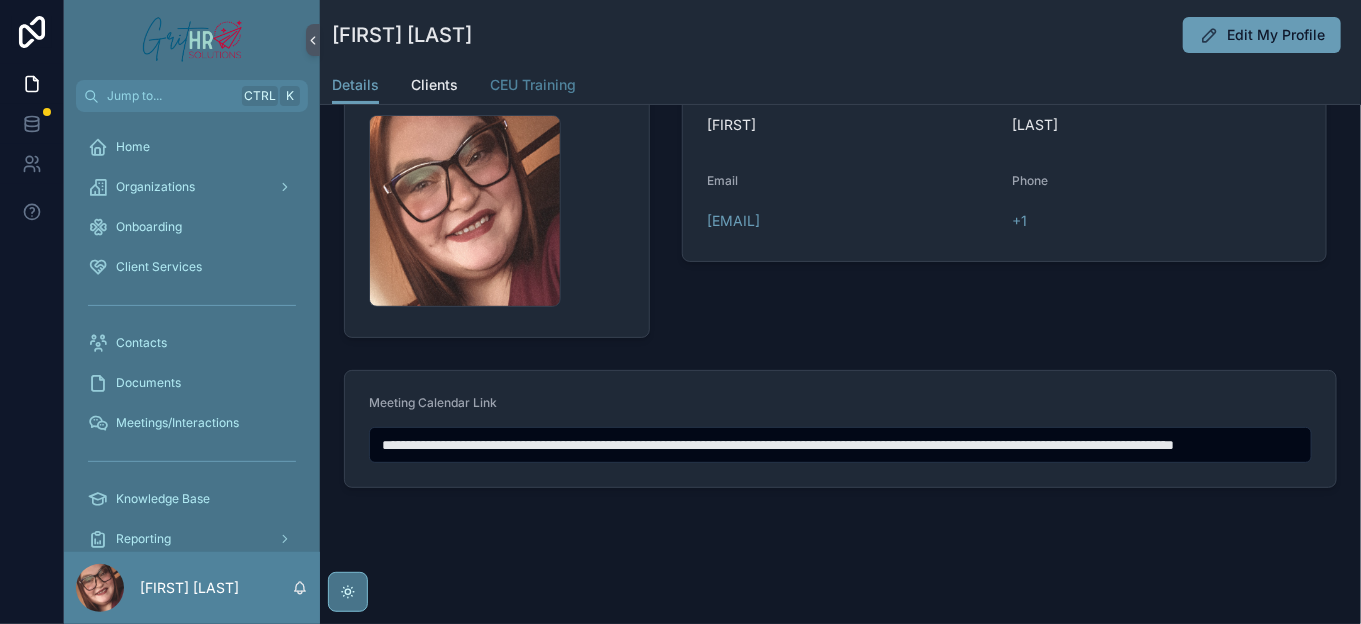 click on "CEU Training" at bounding box center [533, 85] 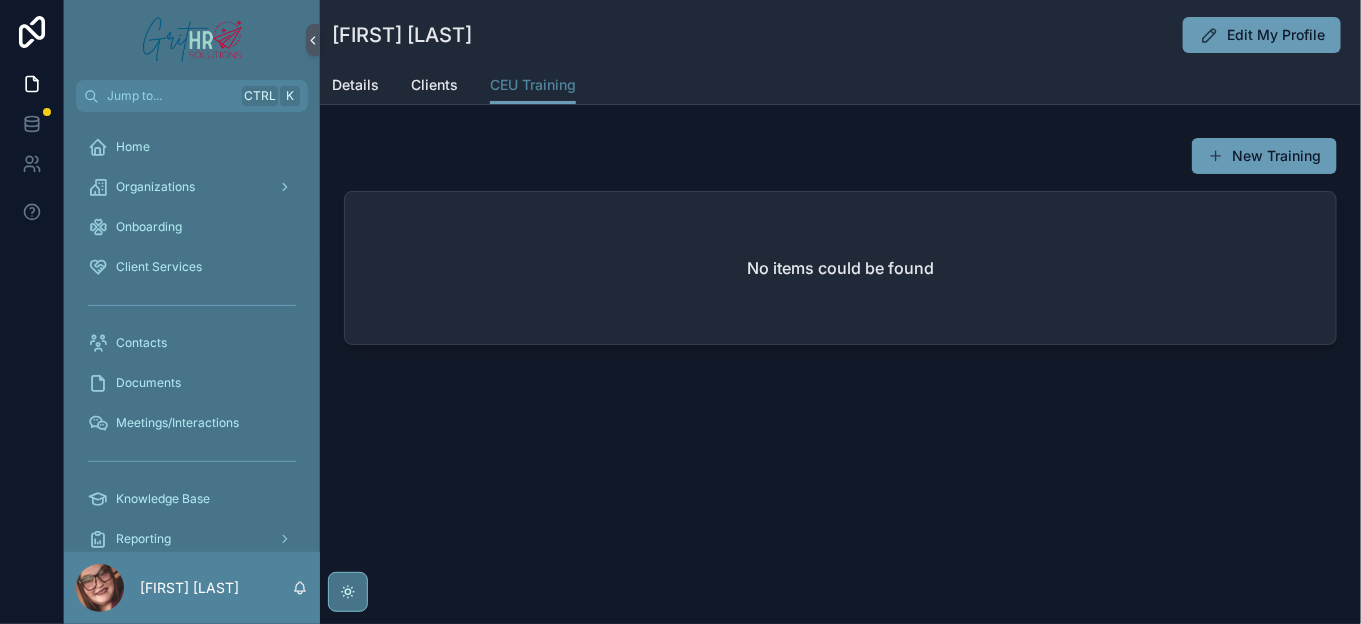 scroll, scrollTop: 0, scrollLeft: 0, axis: both 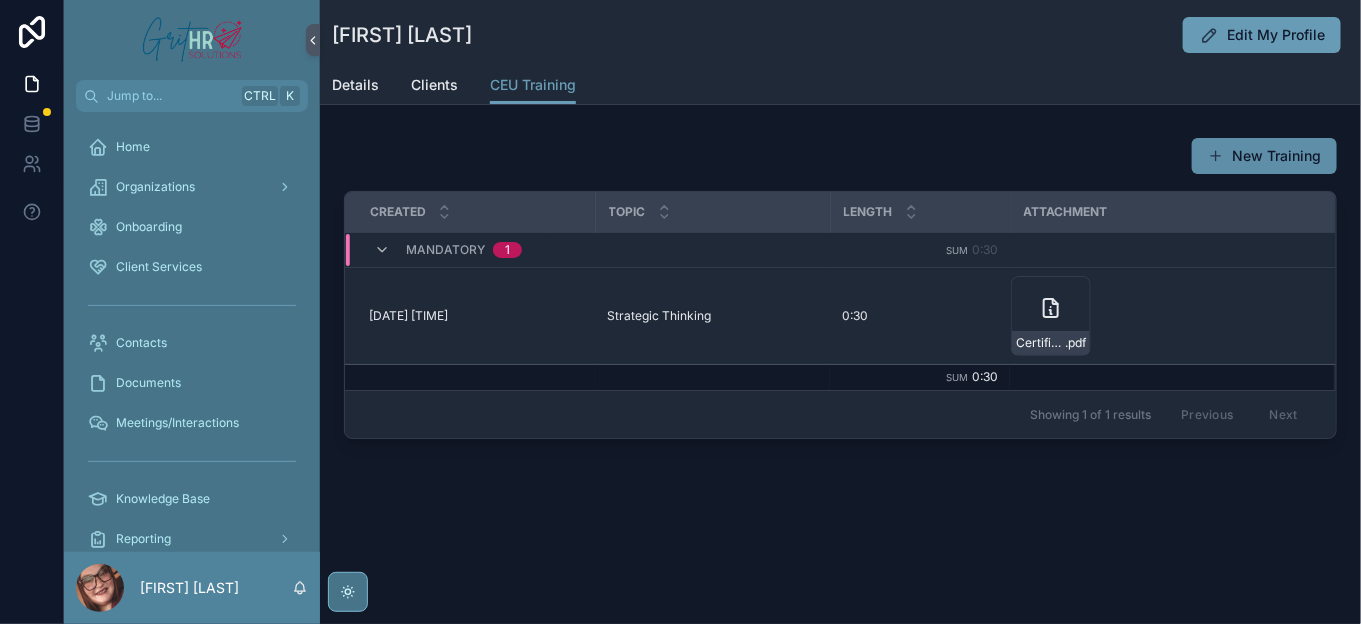 click on "New Training" at bounding box center (1264, 156) 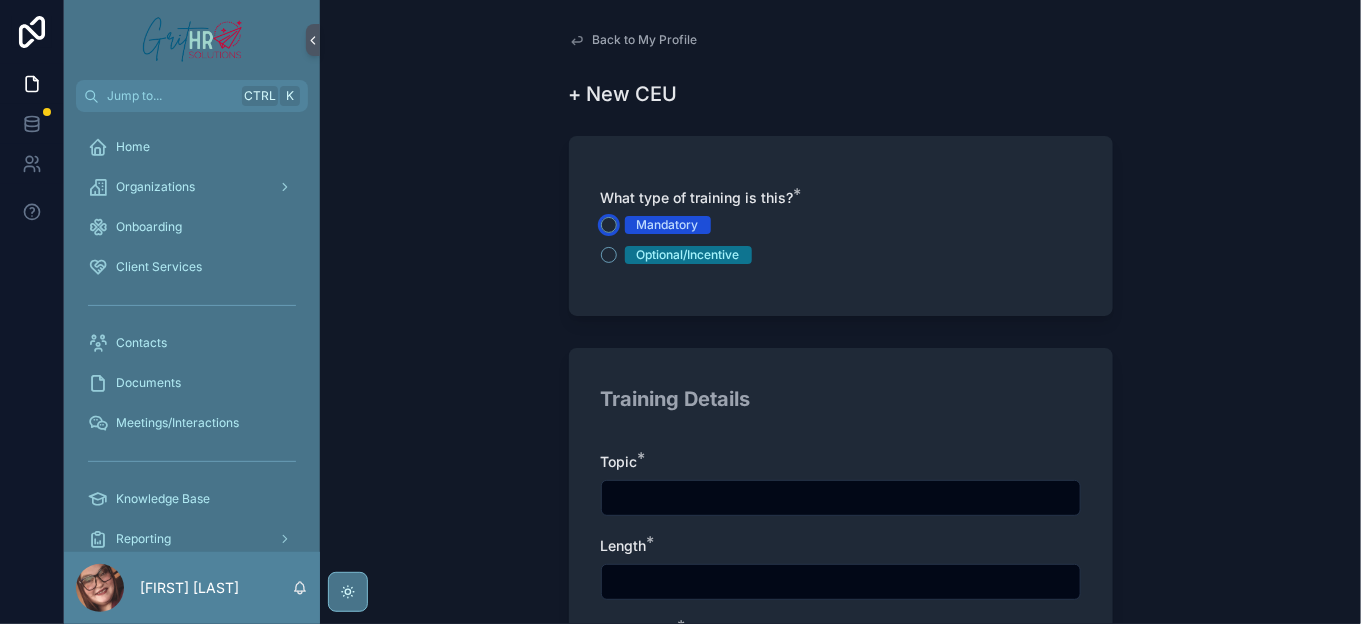 click on "Mandatory" at bounding box center [609, 225] 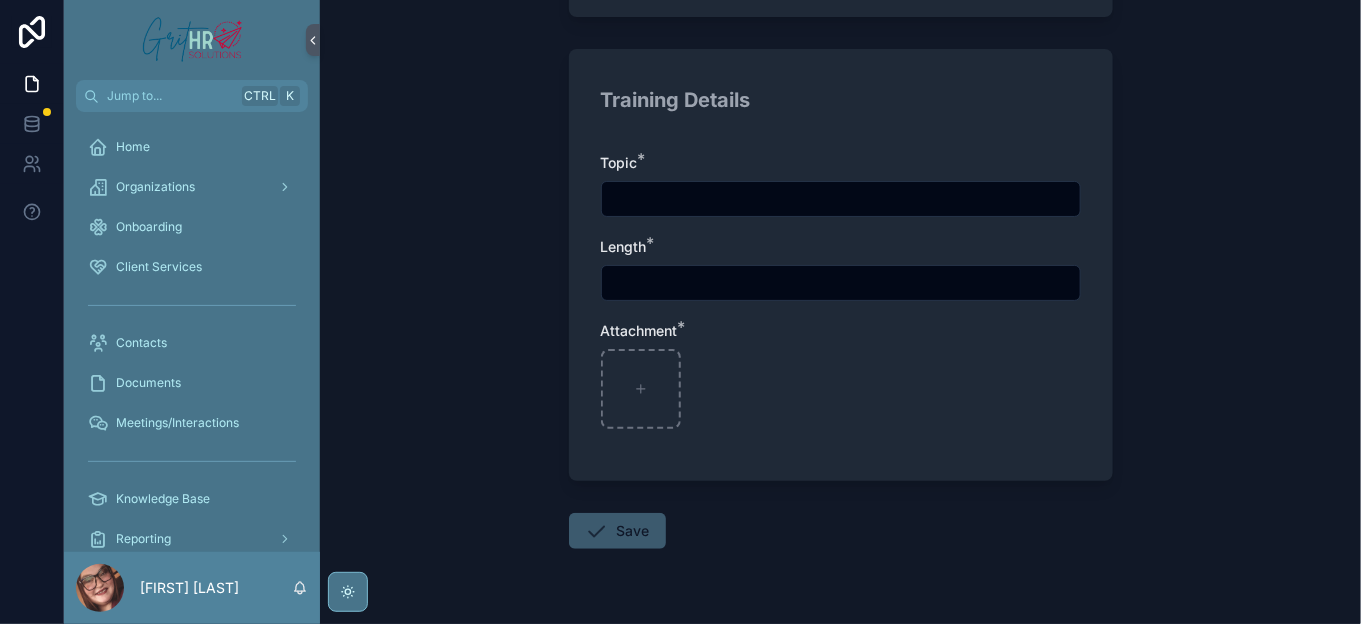 scroll, scrollTop: 333, scrollLeft: 0, axis: vertical 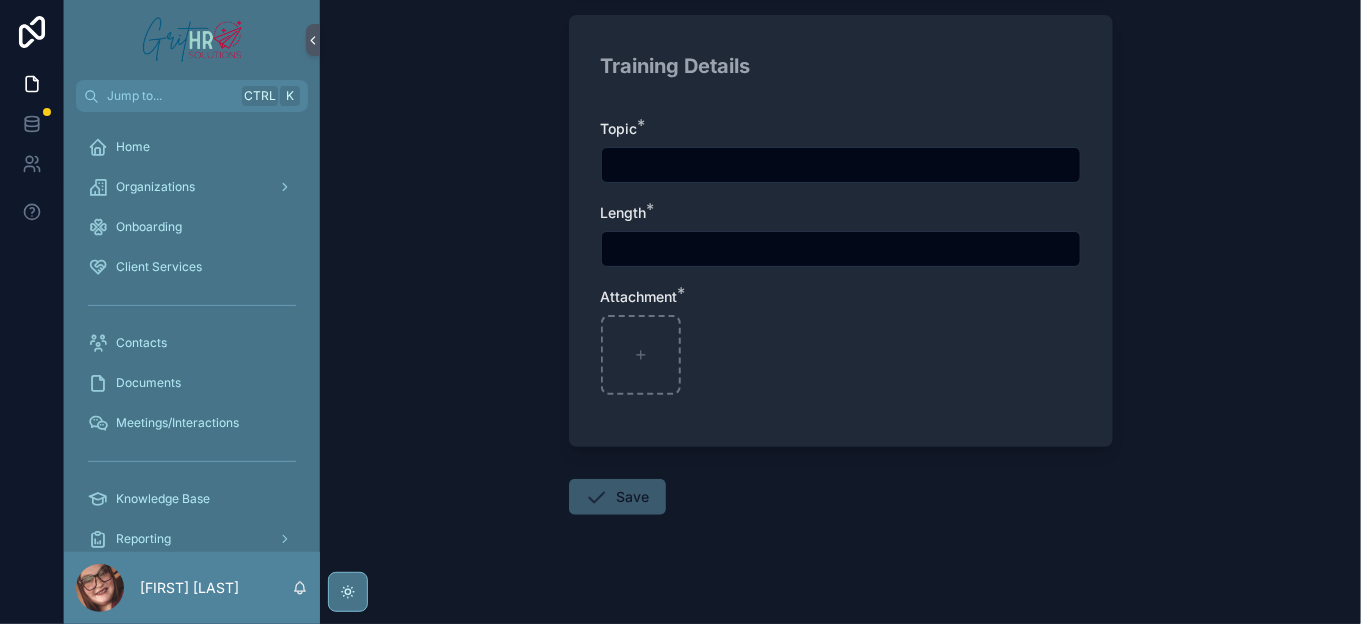 click at bounding box center [841, 165] 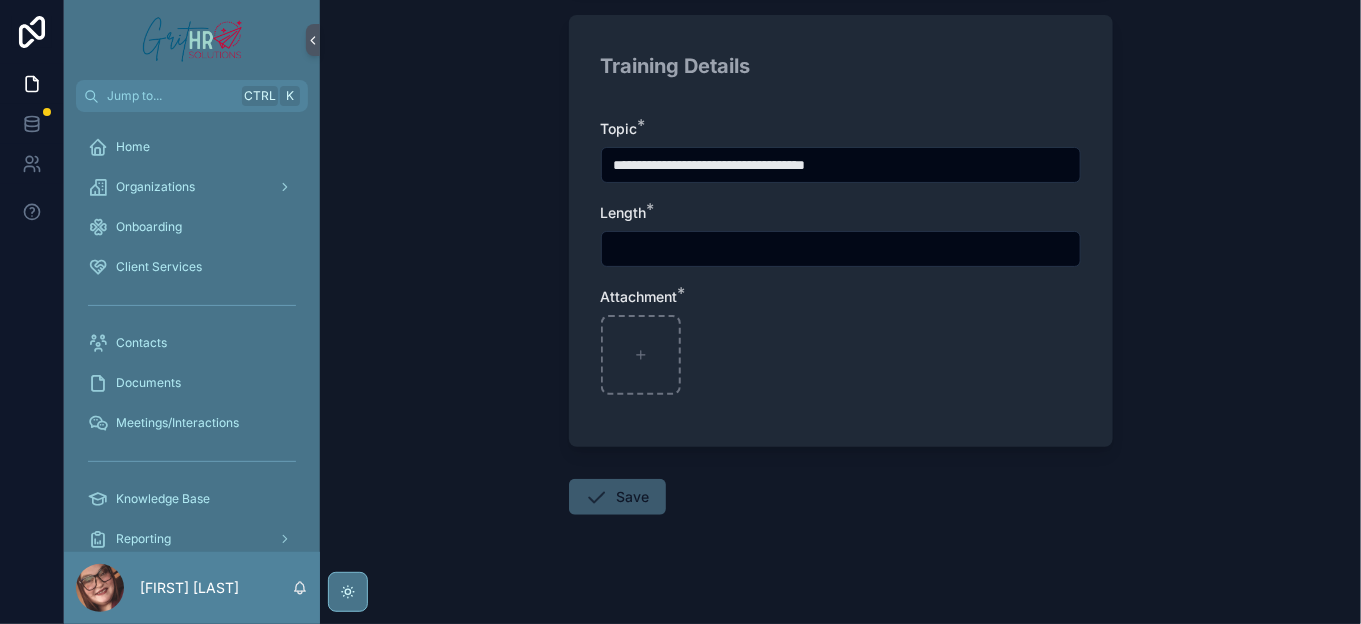 type on "**********" 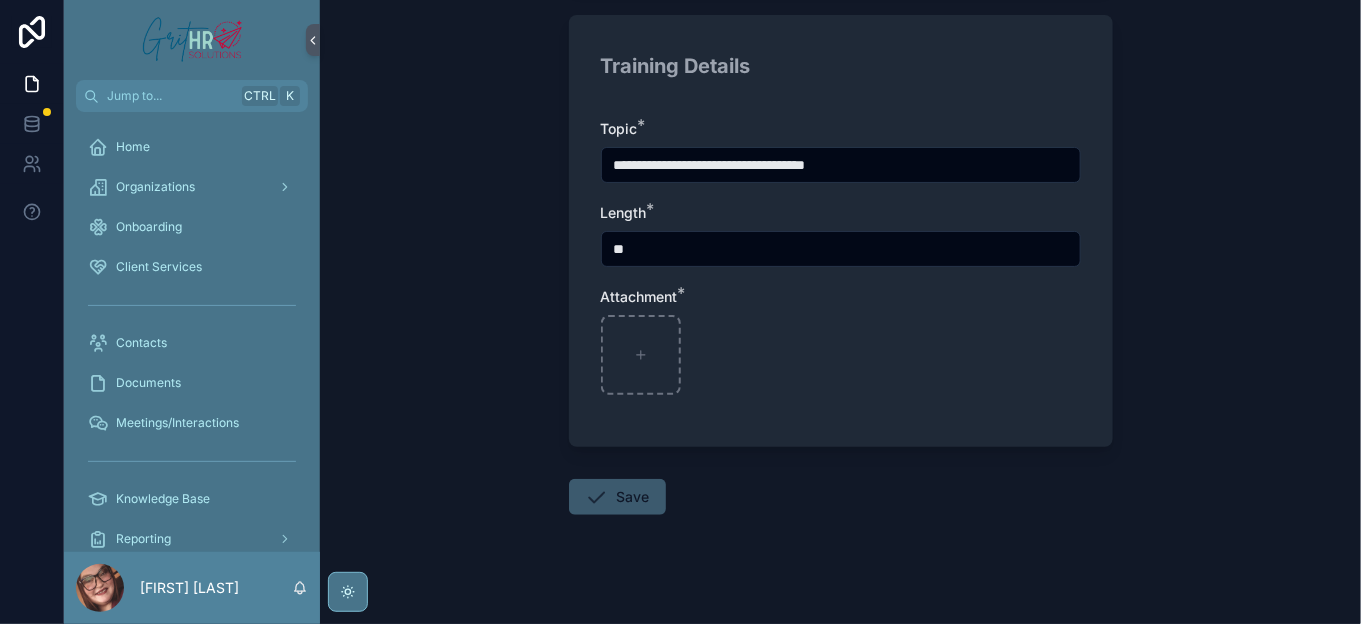 type on "*" 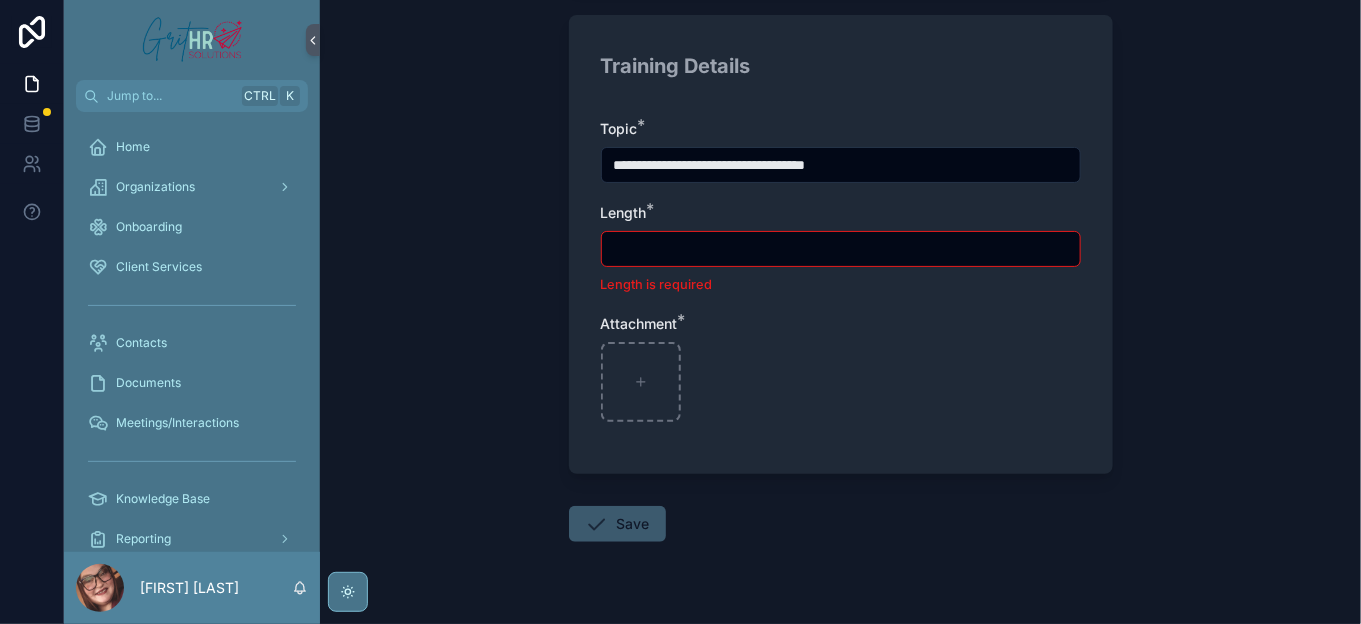 type on "*" 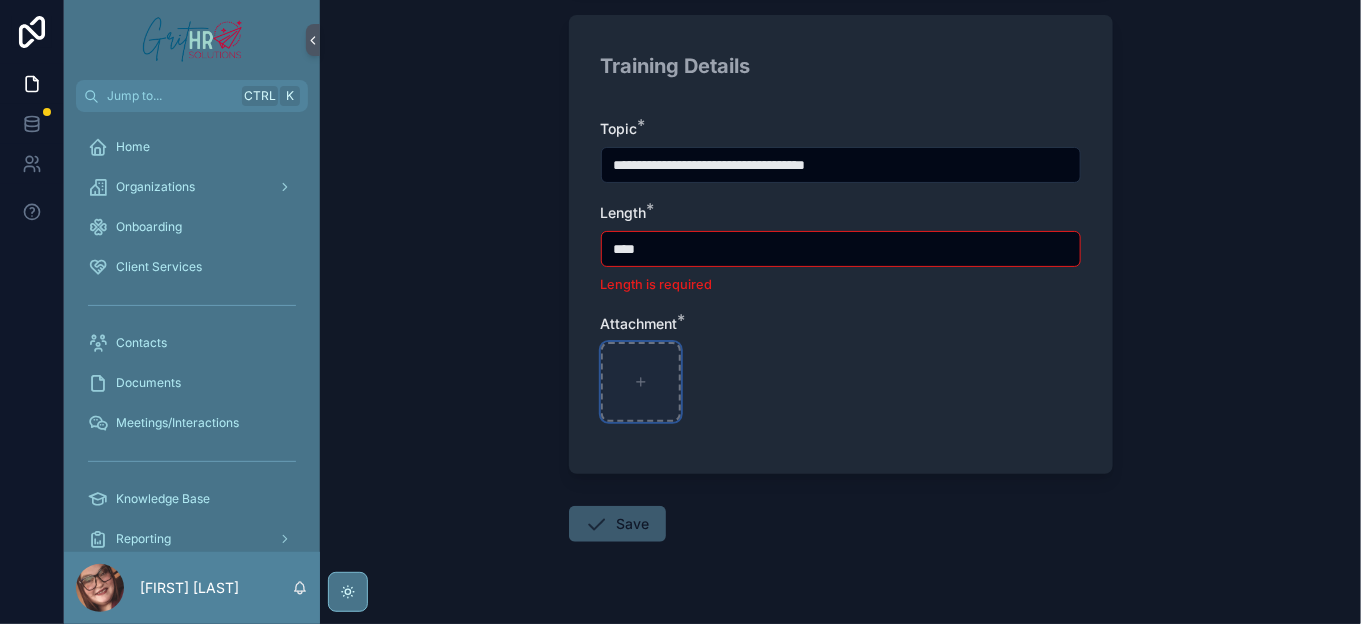 type on "****" 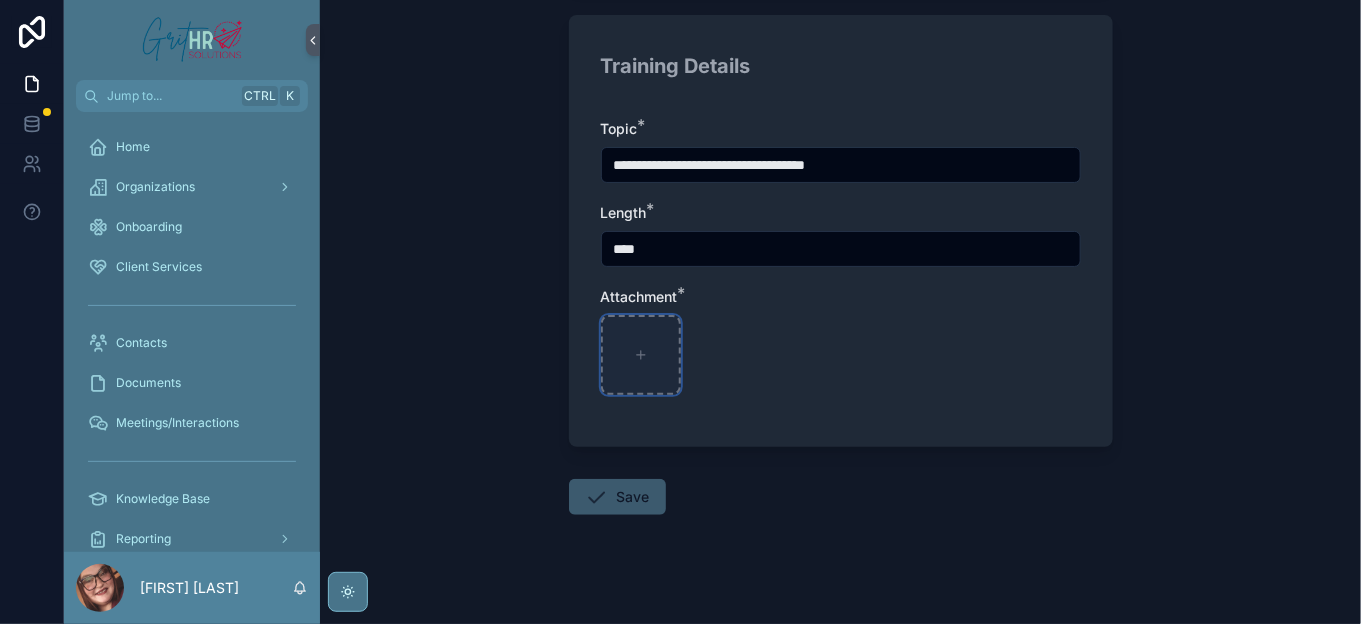 type on "**********" 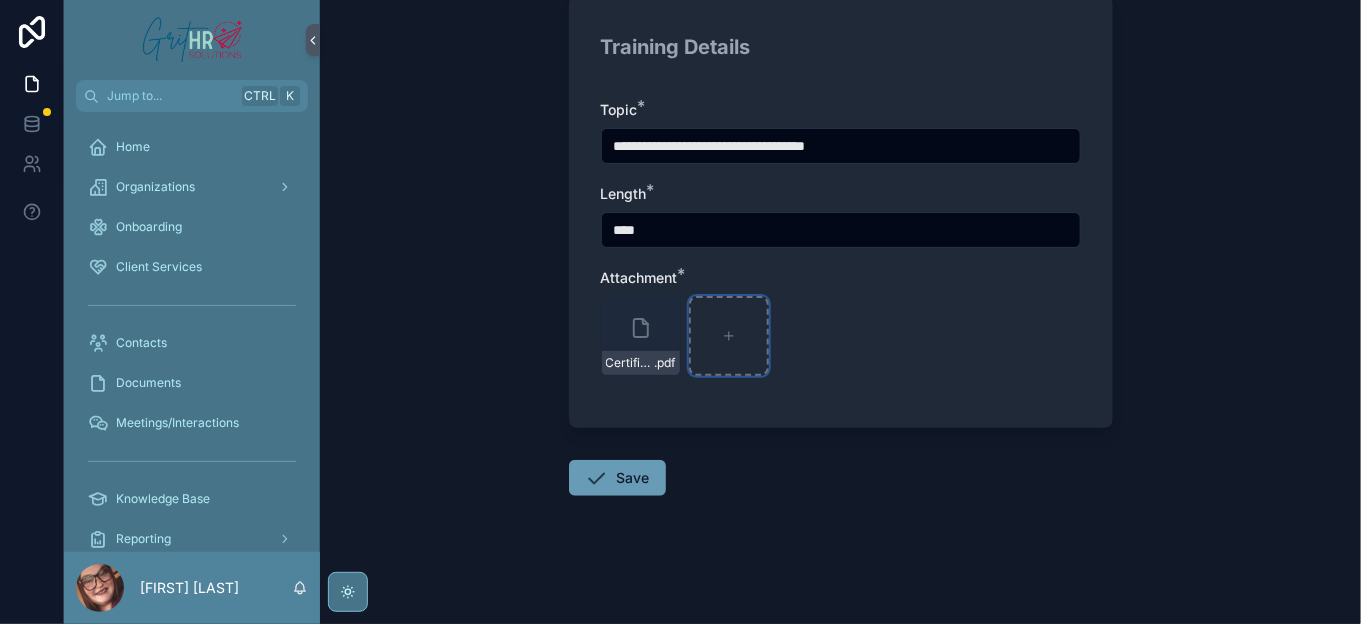 scroll, scrollTop: 594, scrollLeft: 0, axis: vertical 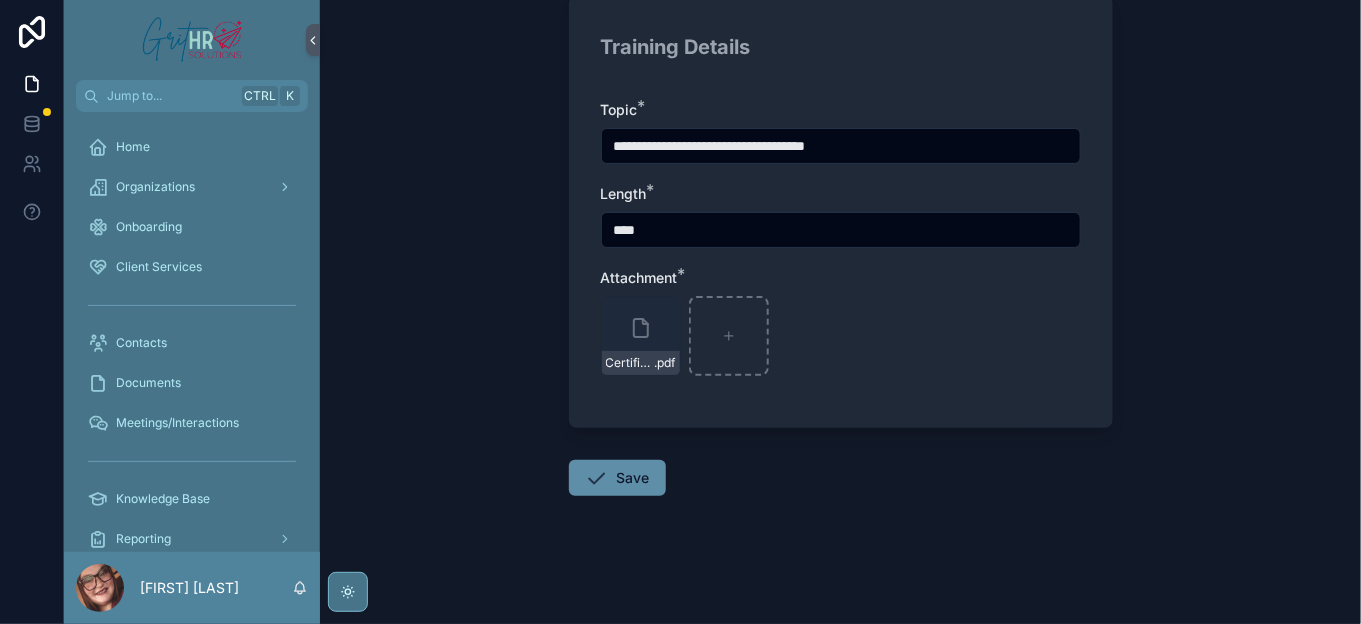 click on "Save" at bounding box center (617, 478) 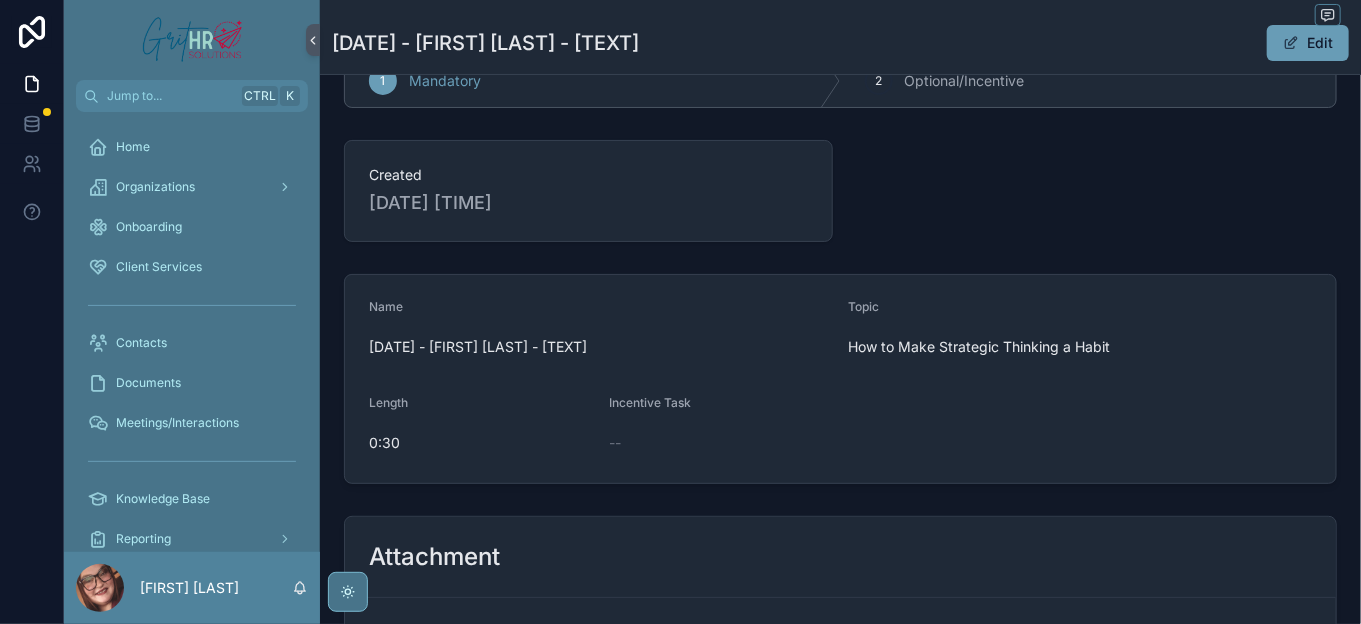 scroll, scrollTop: 594, scrollLeft: 0, axis: vertical 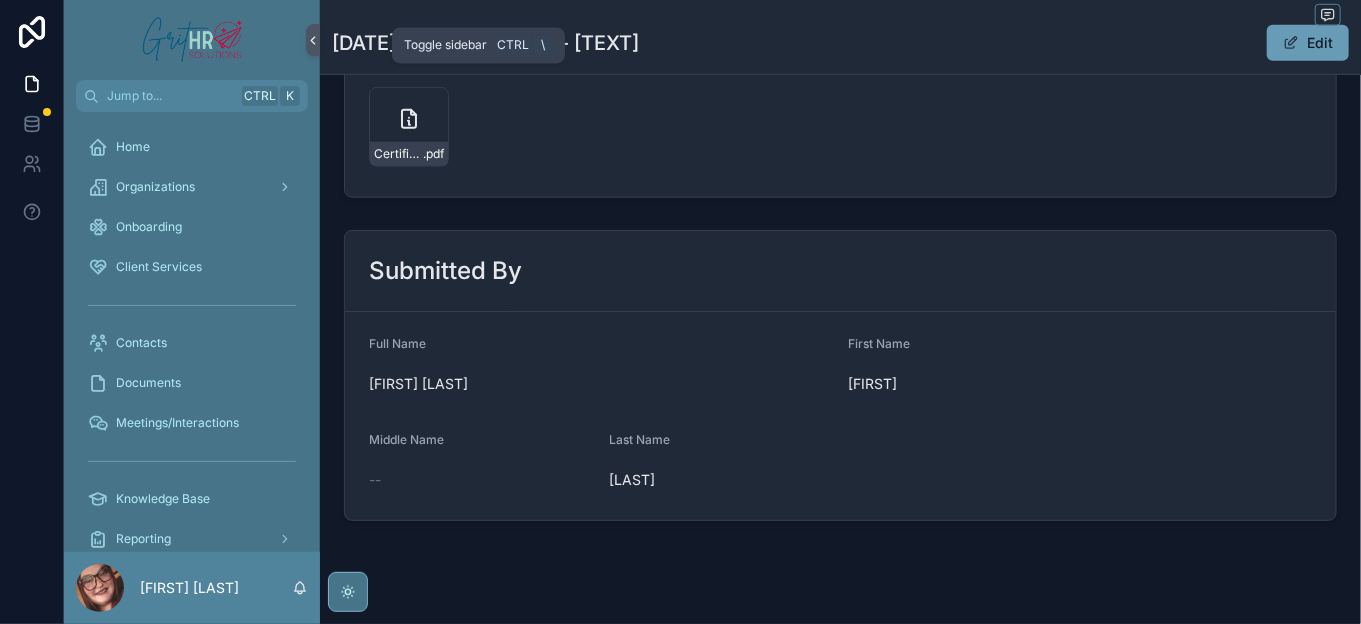 click at bounding box center [313, 40] 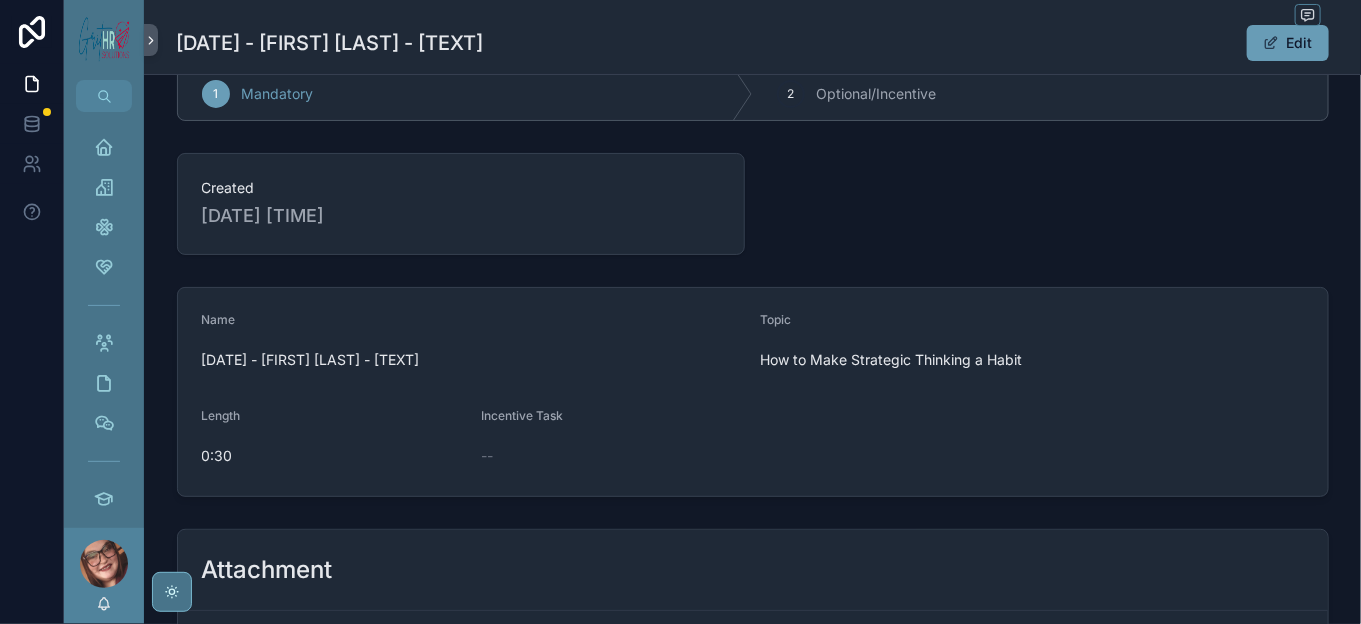 scroll, scrollTop: 0, scrollLeft: 0, axis: both 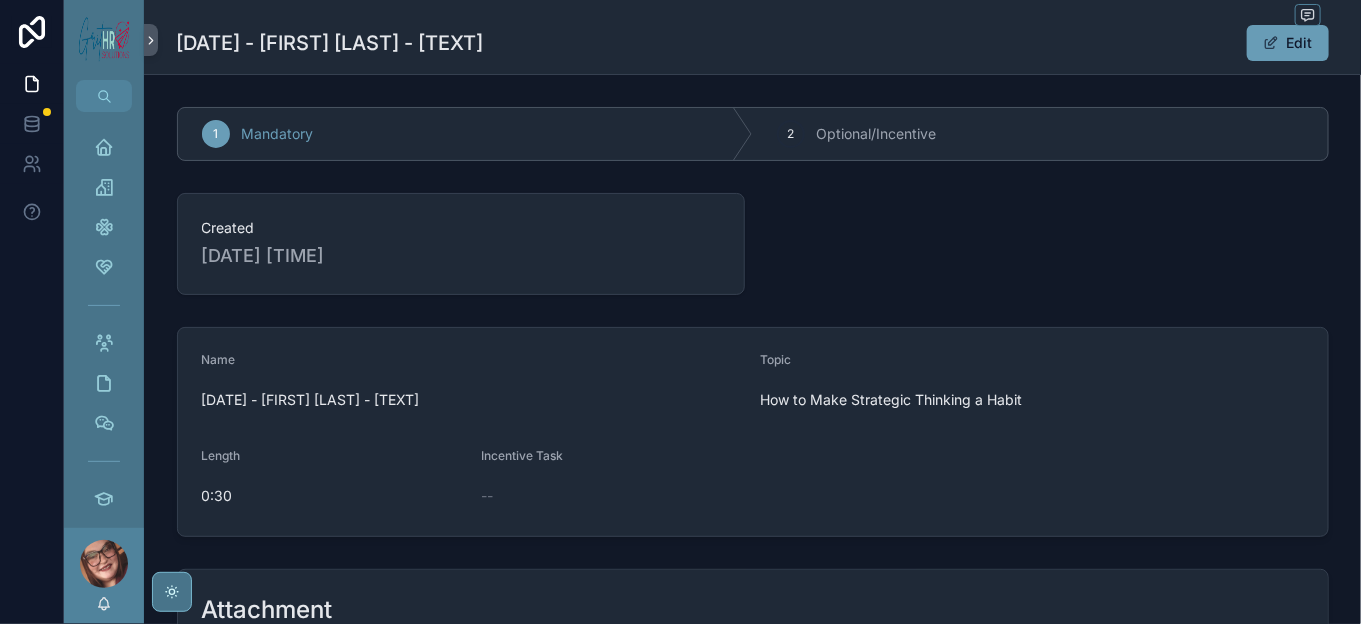 click at bounding box center [104, 564] 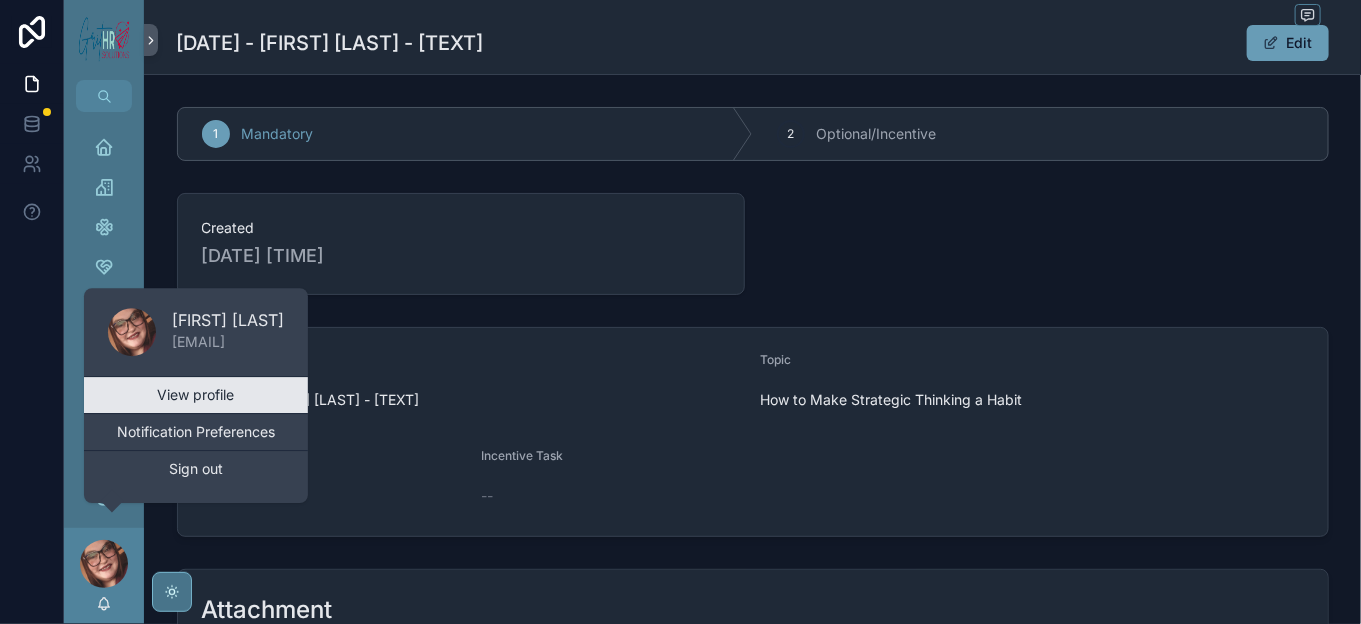 click on "View profile" at bounding box center [196, 395] 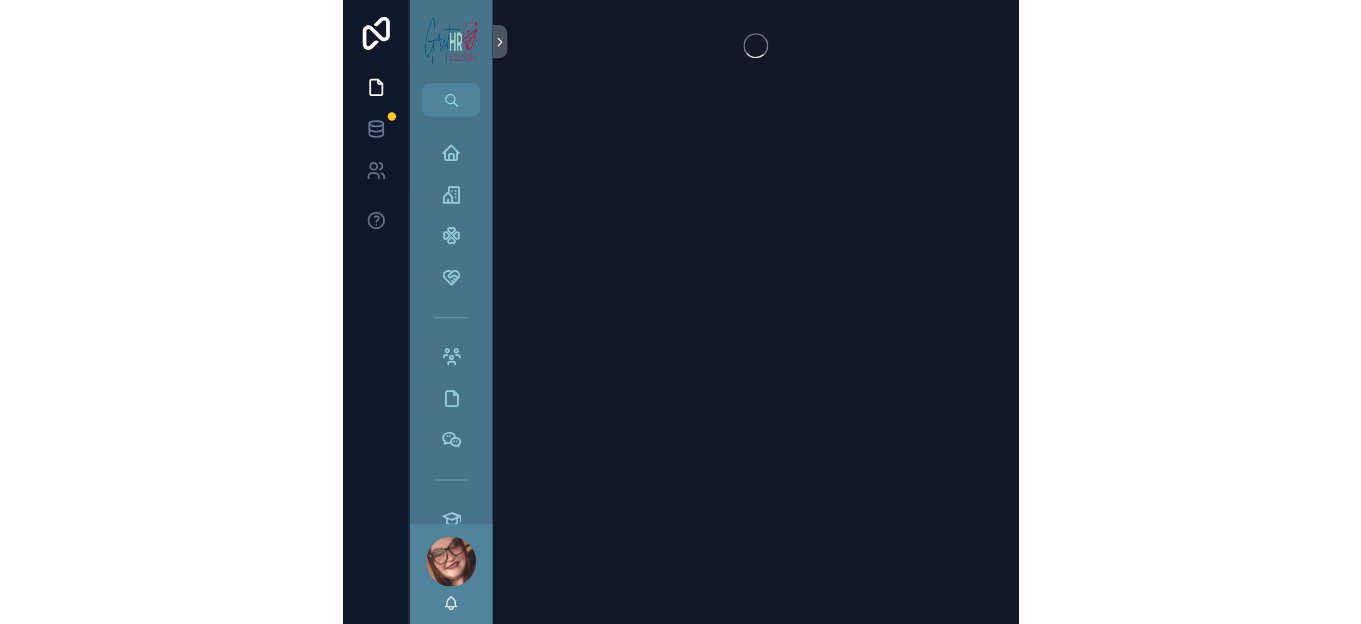 scroll, scrollTop: 0, scrollLeft: 0, axis: both 